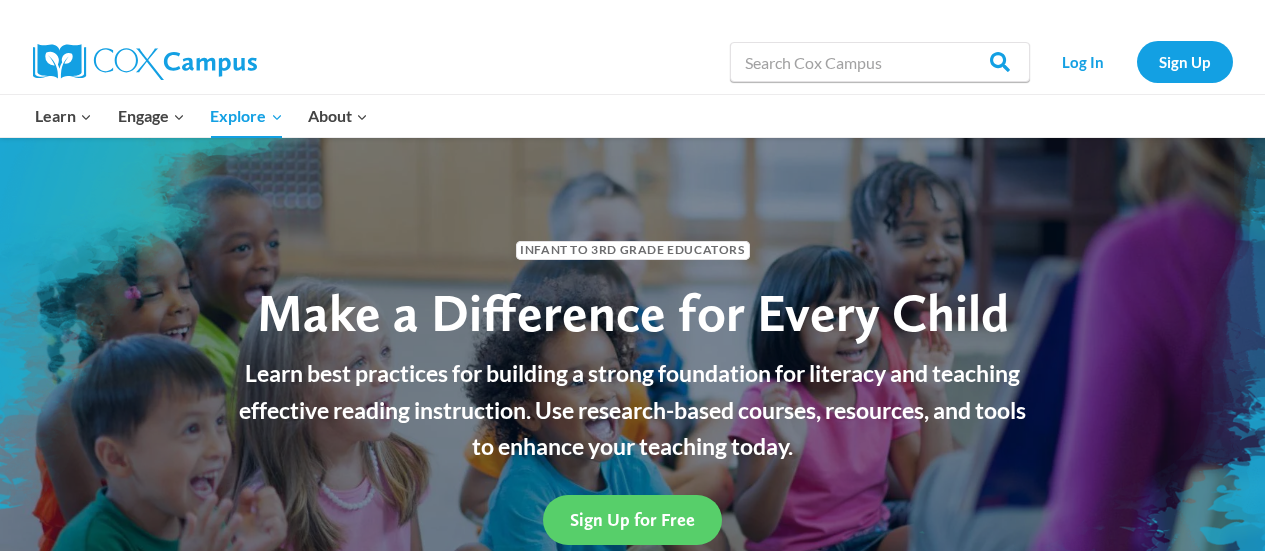 scroll, scrollTop: 0, scrollLeft: 0, axis: both 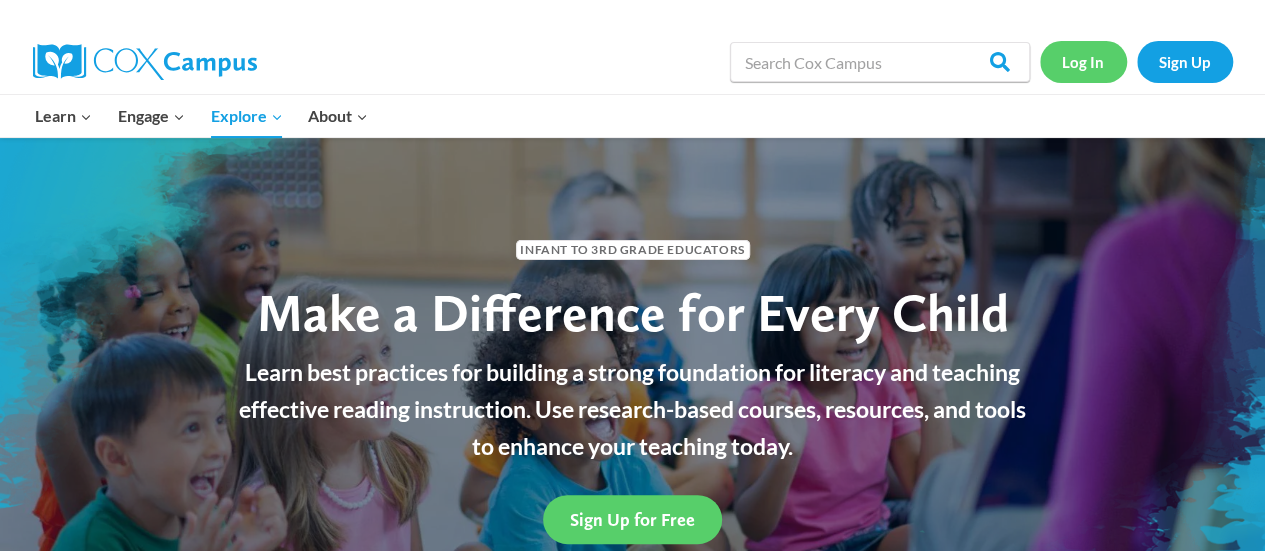 click on "Log In" at bounding box center [1083, 61] 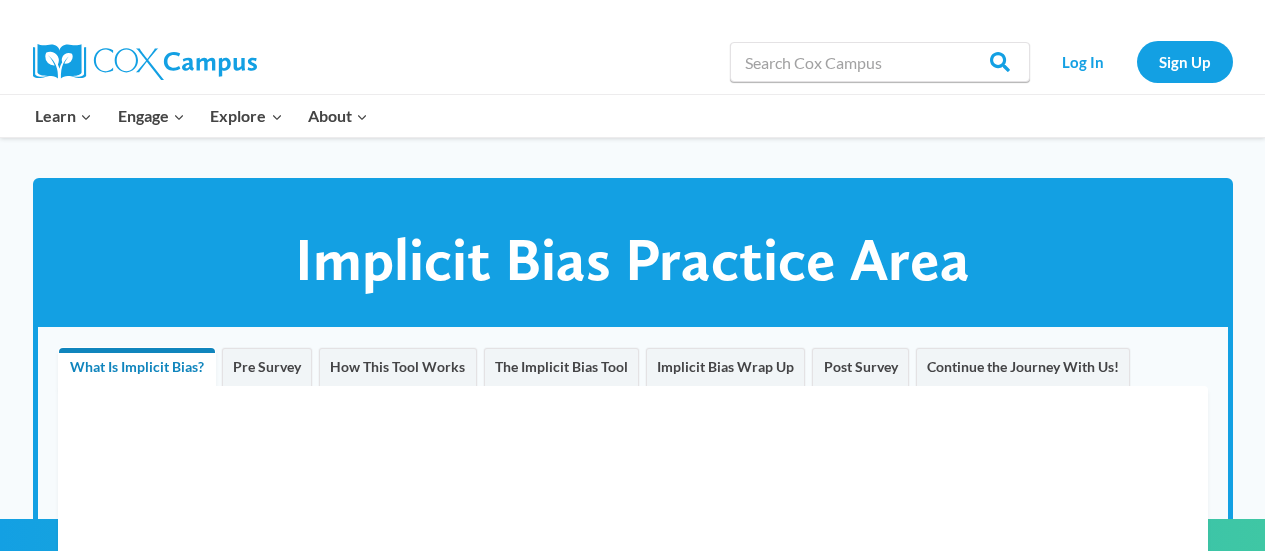scroll, scrollTop: 0, scrollLeft: 0, axis: both 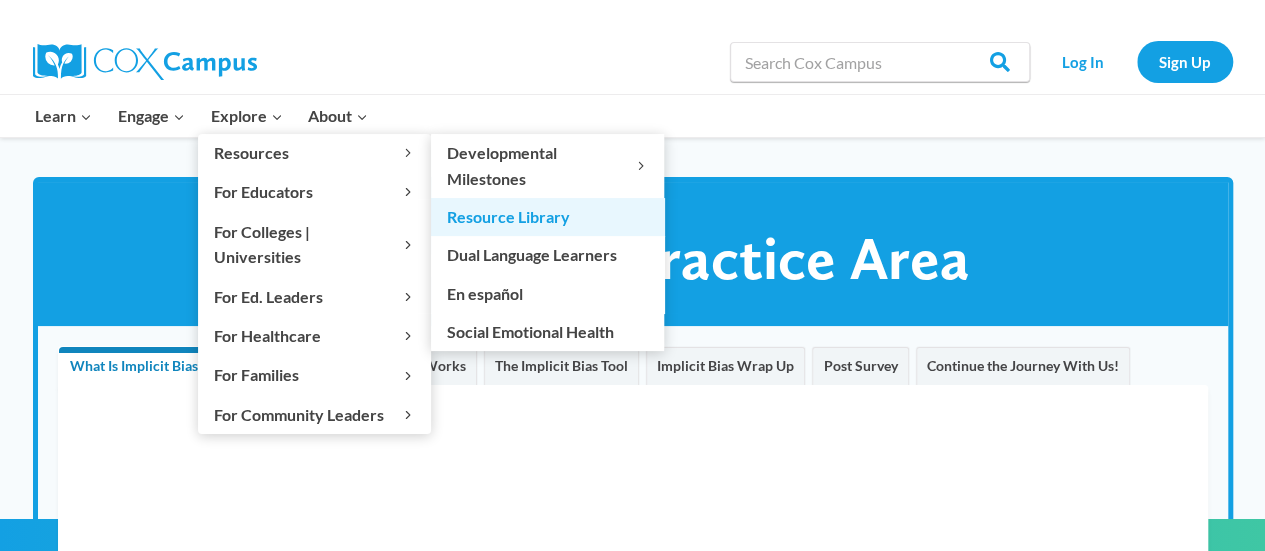 click on "Resource Library" at bounding box center [547, 217] 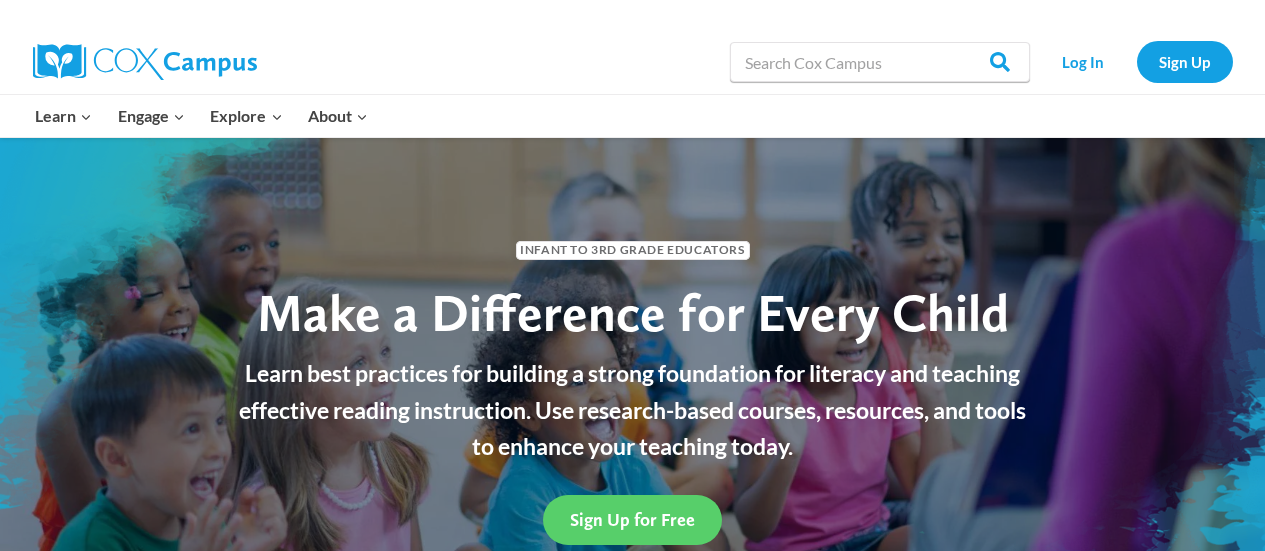 scroll, scrollTop: 0, scrollLeft: 0, axis: both 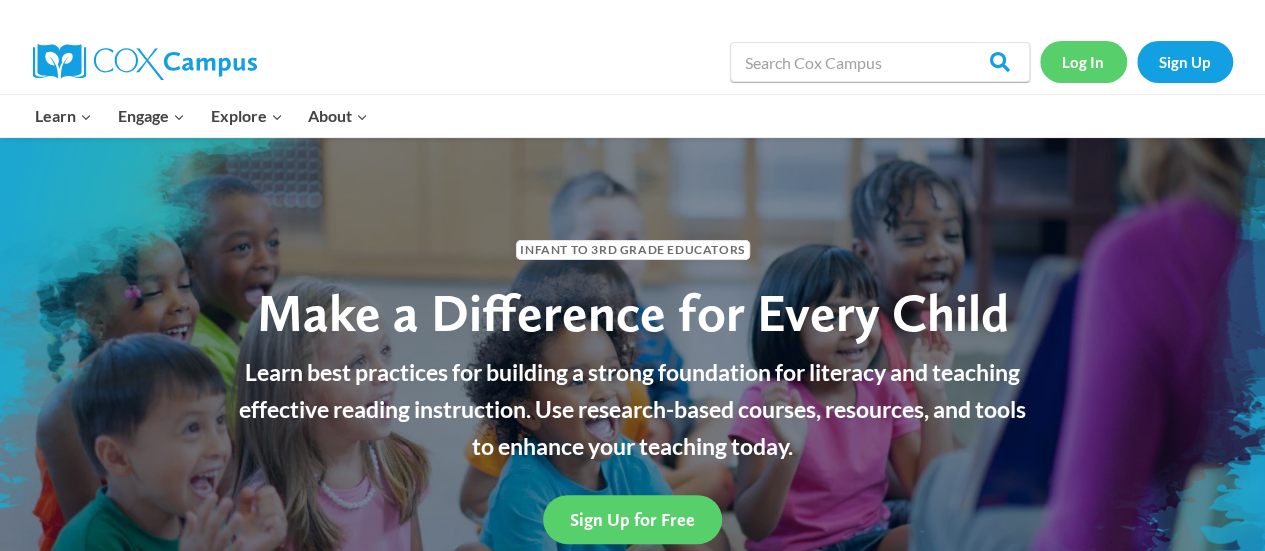click on "Log In" at bounding box center (1083, 61) 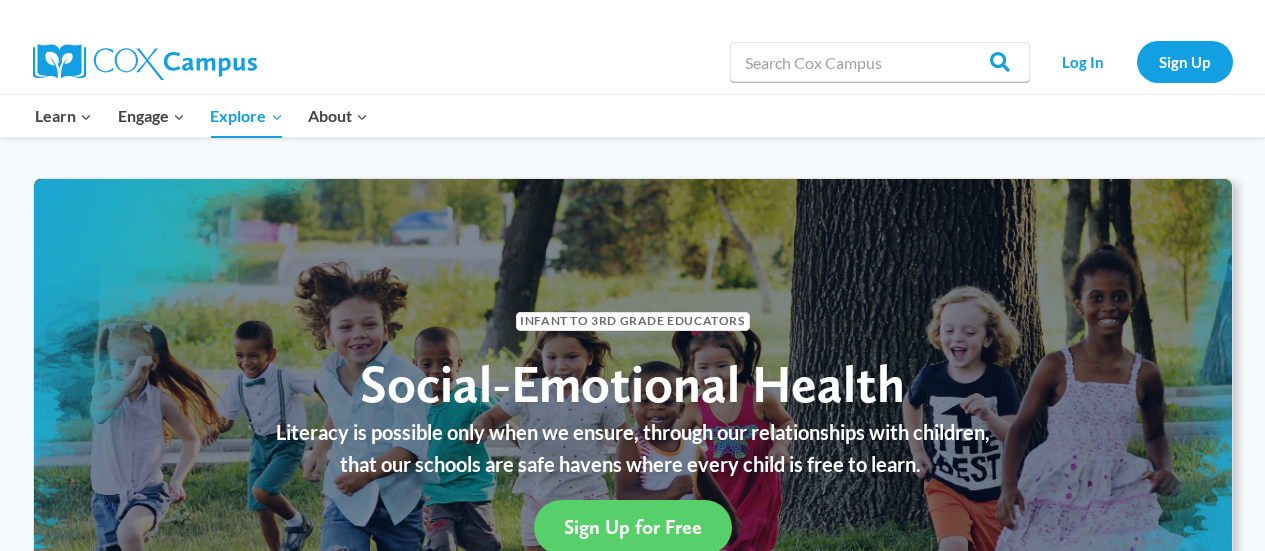 scroll, scrollTop: 0, scrollLeft: 0, axis: both 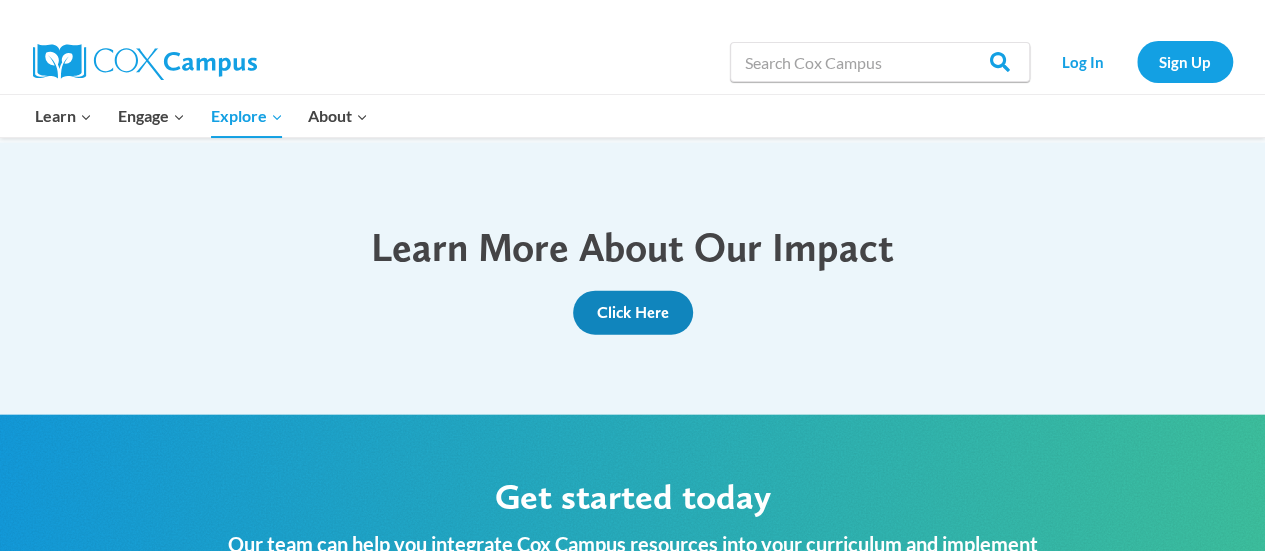 click on "Click Here" at bounding box center [633, 312] 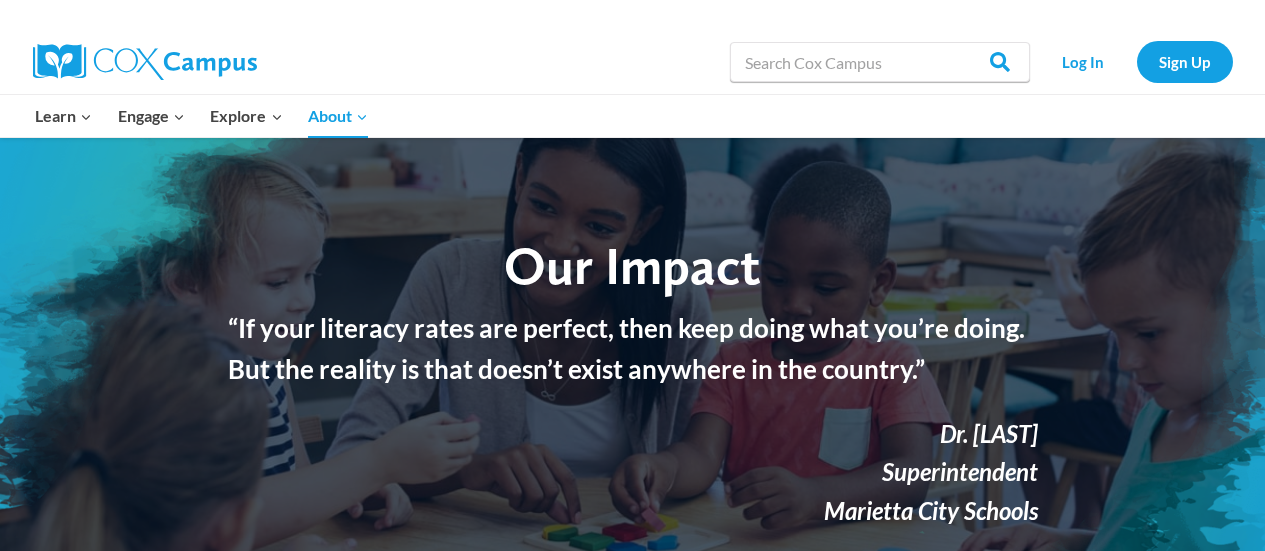 scroll, scrollTop: 0, scrollLeft: 0, axis: both 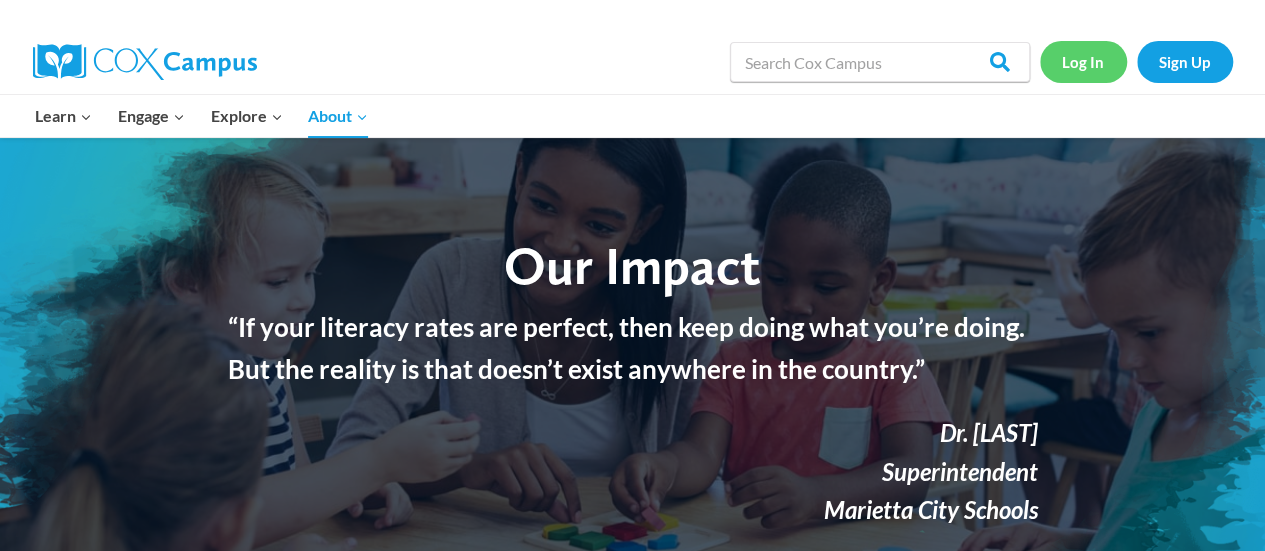 click on "Log In" at bounding box center (1083, 61) 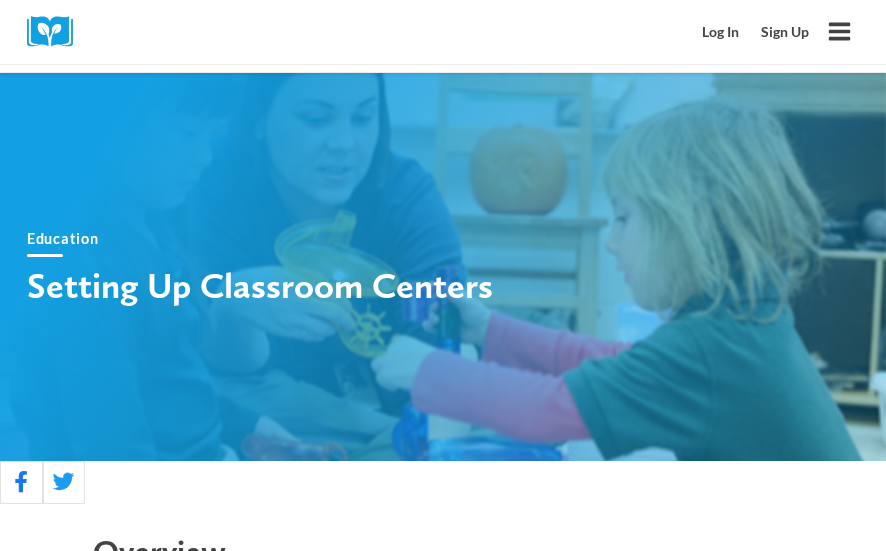 scroll, scrollTop: 1364, scrollLeft: 0, axis: vertical 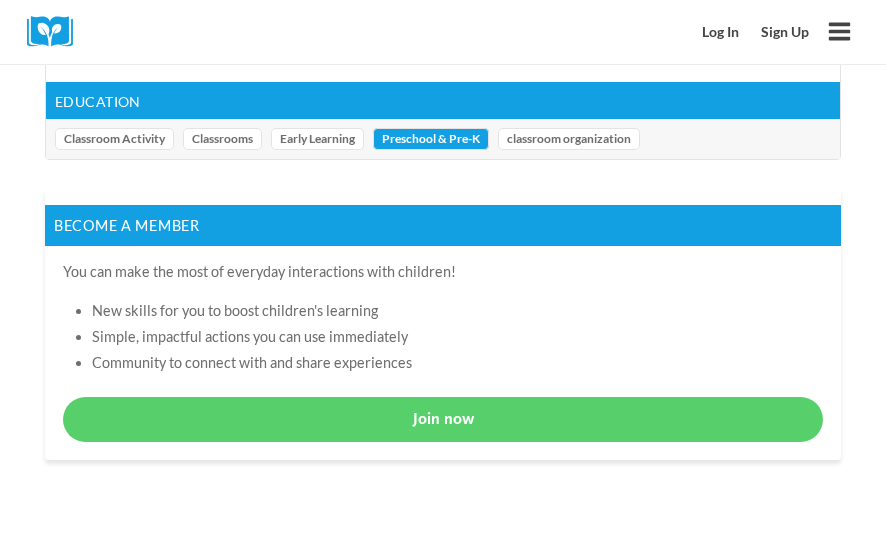 click on "Preschool & Pre-K" at bounding box center [431, 139] 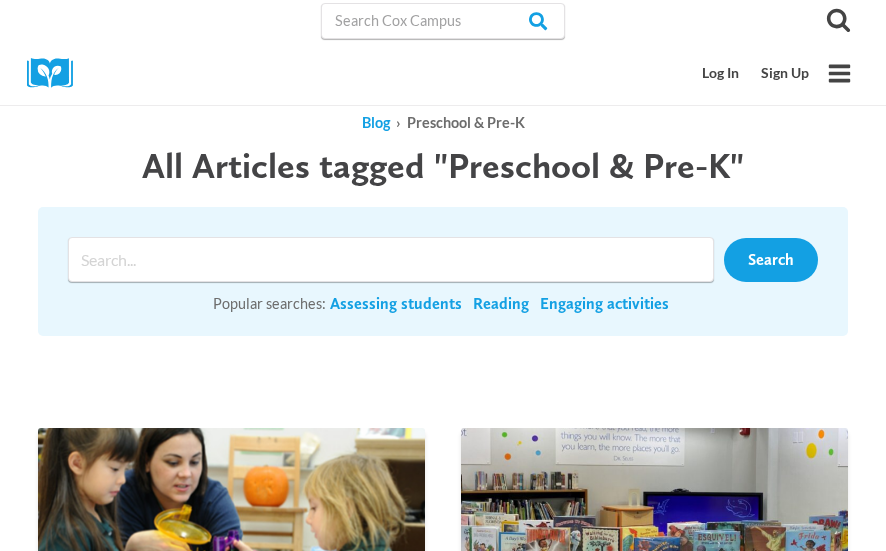 scroll, scrollTop: 0, scrollLeft: 0, axis: both 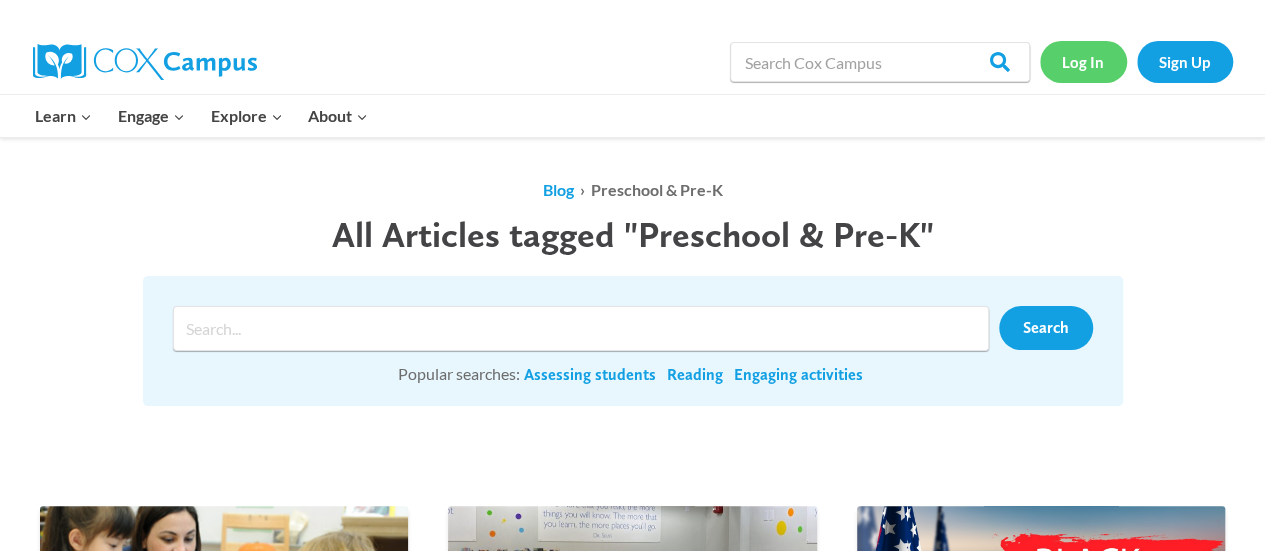 click on "Log In" at bounding box center [1083, 61] 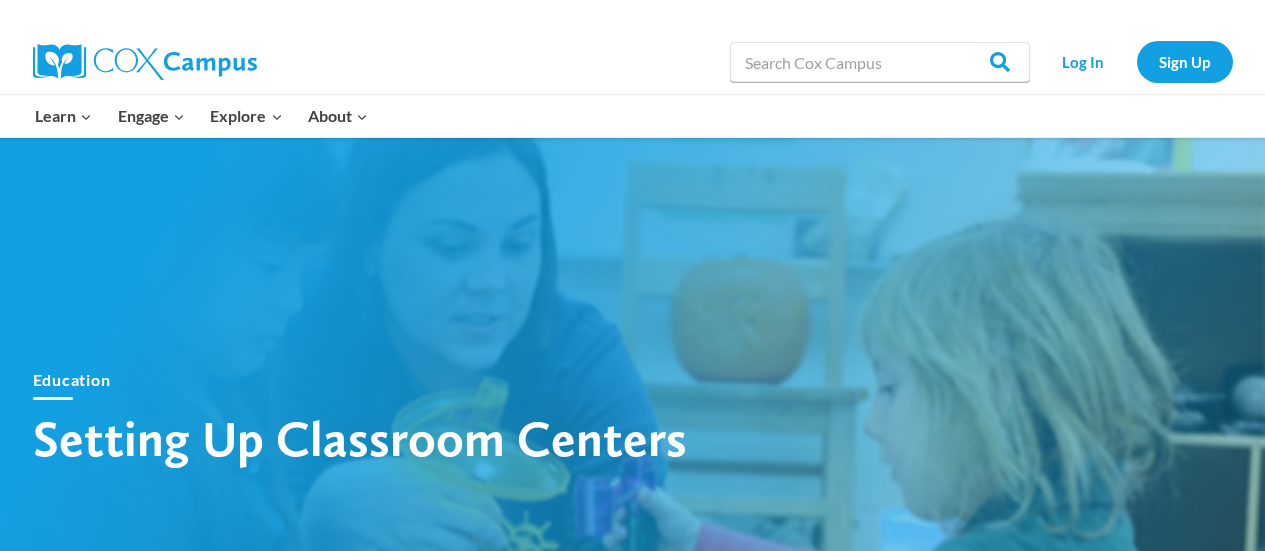 scroll, scrollTop: 0, scrollLeft: 0, axis: both 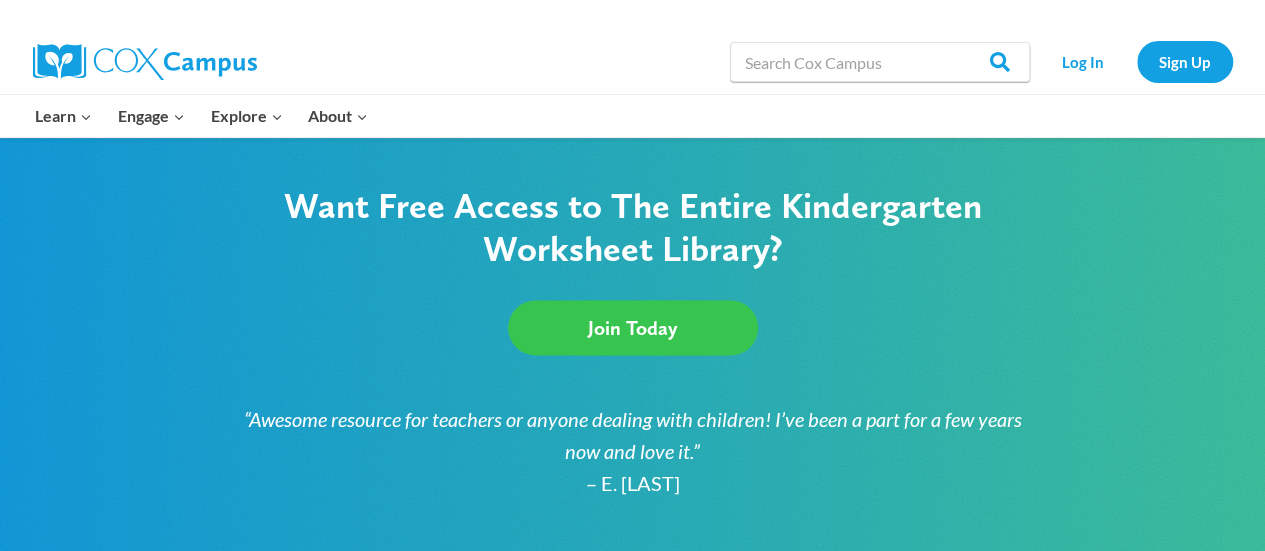 click on "Join Today" at bounding box center [633, 327] 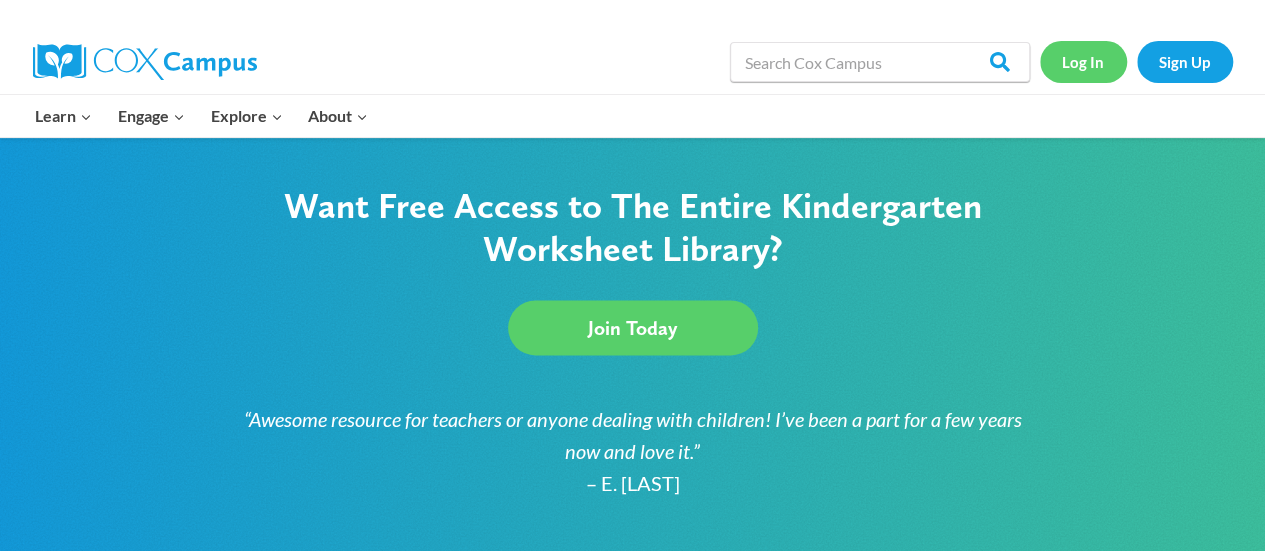 click on "Log In" at bounding box center (1083, 61) 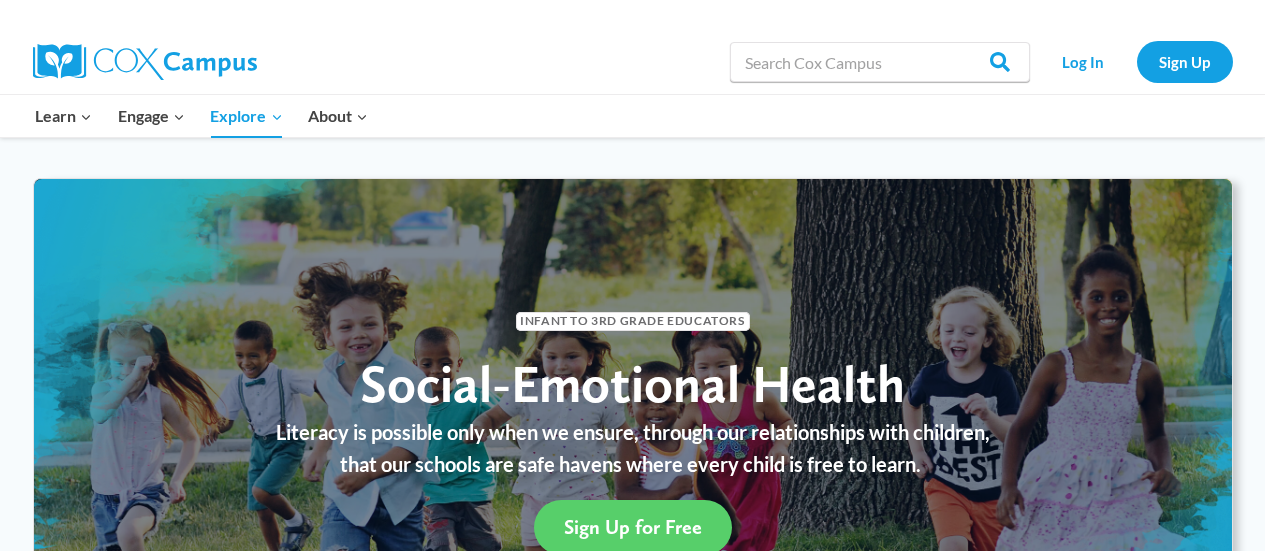 scroll, scrollTop: 0, scrollLeft: 0, axis: both 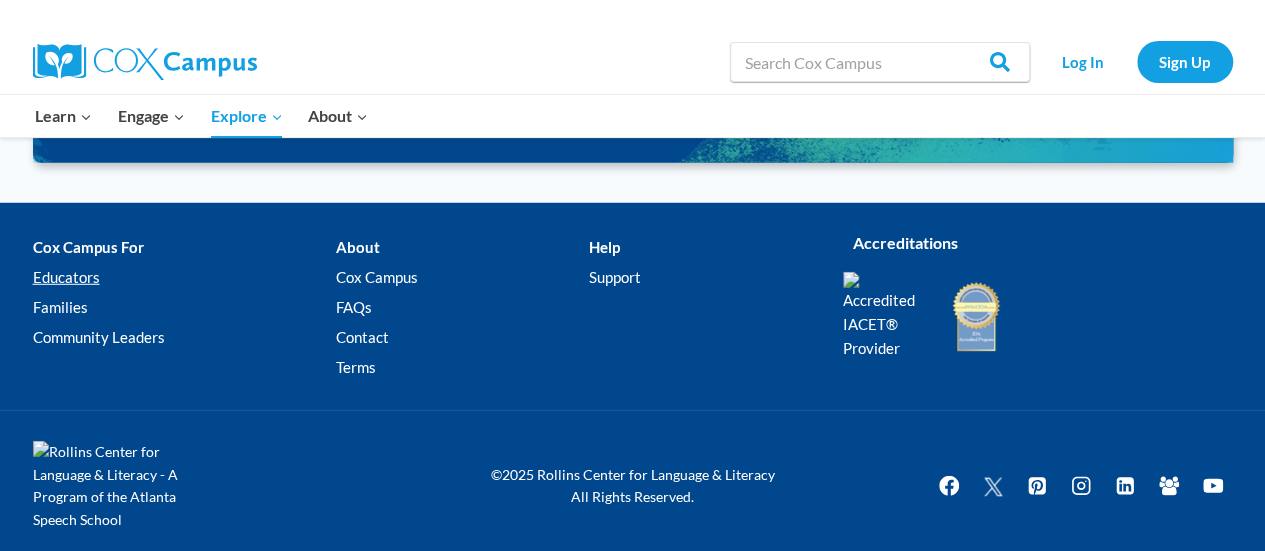 click on "Educators" at bounding box center (184, 278) 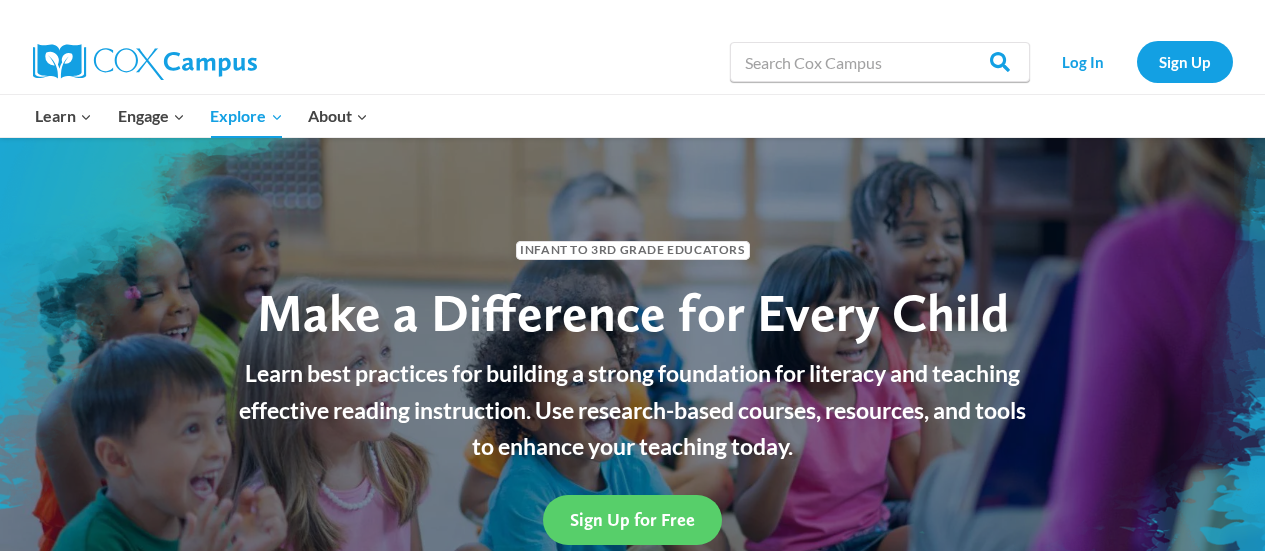 scroll, scrollTop: 0, scrollLeft: 0, axis: both 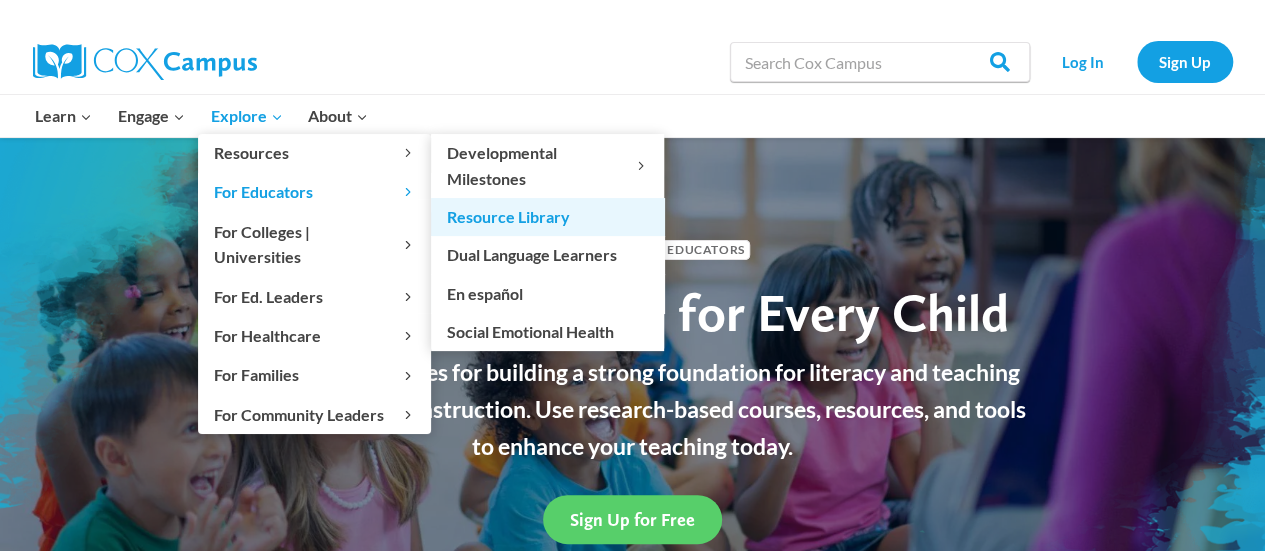 click on "Resource Library" at bounding box center (547, 217) 